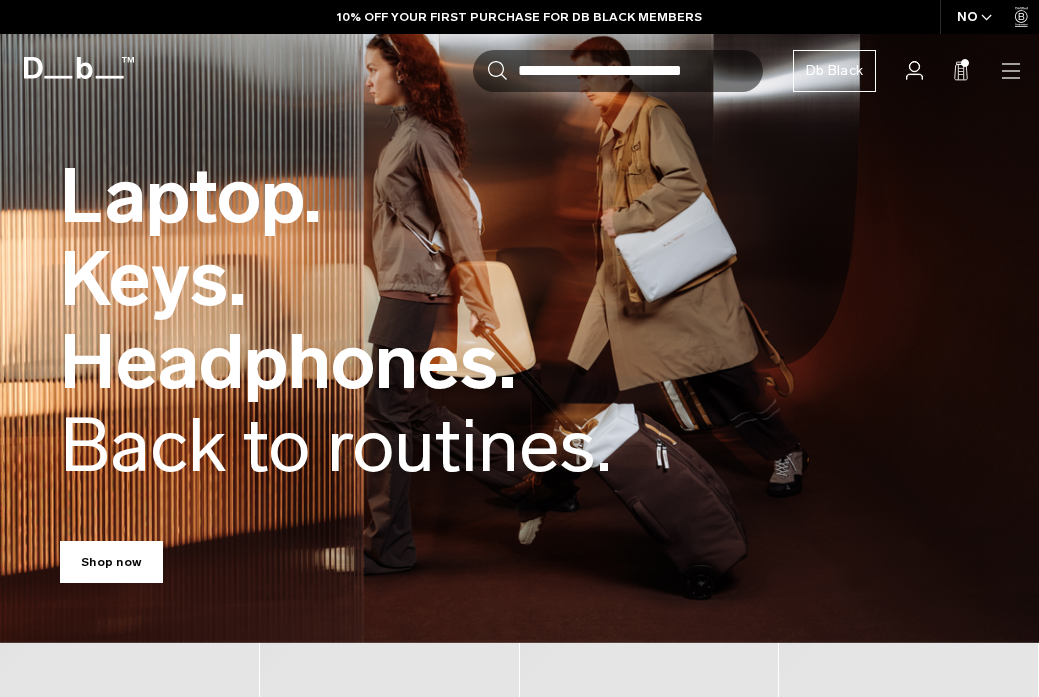 scroll, scrollTop: 0, scrollLeft: 0, axis: both 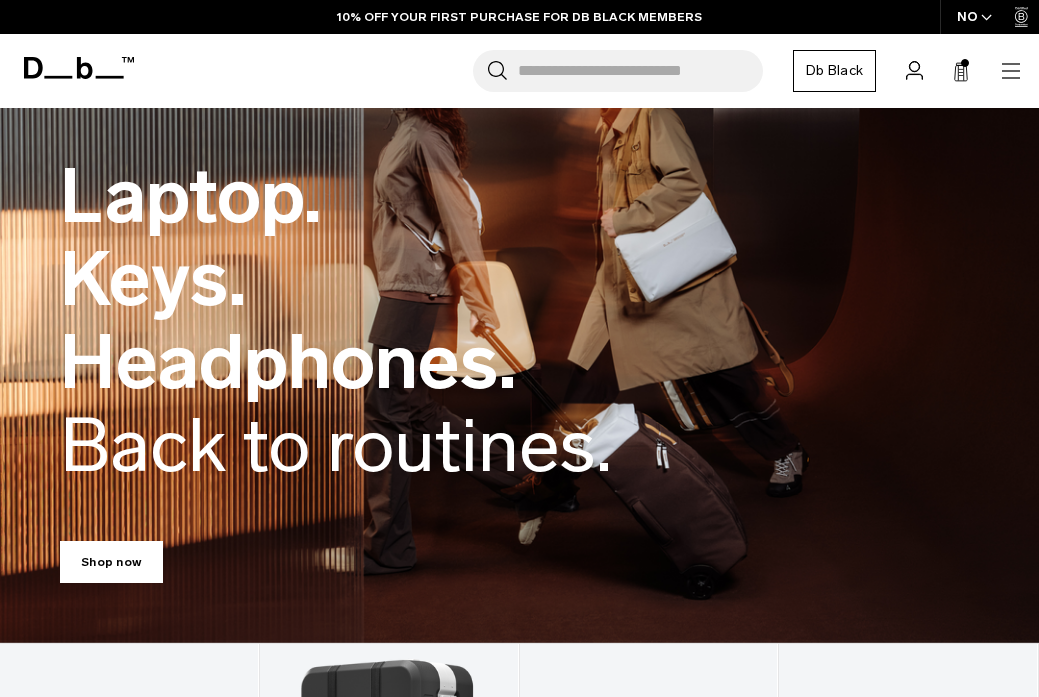 click on "NO" at bounding box center [975, 17] 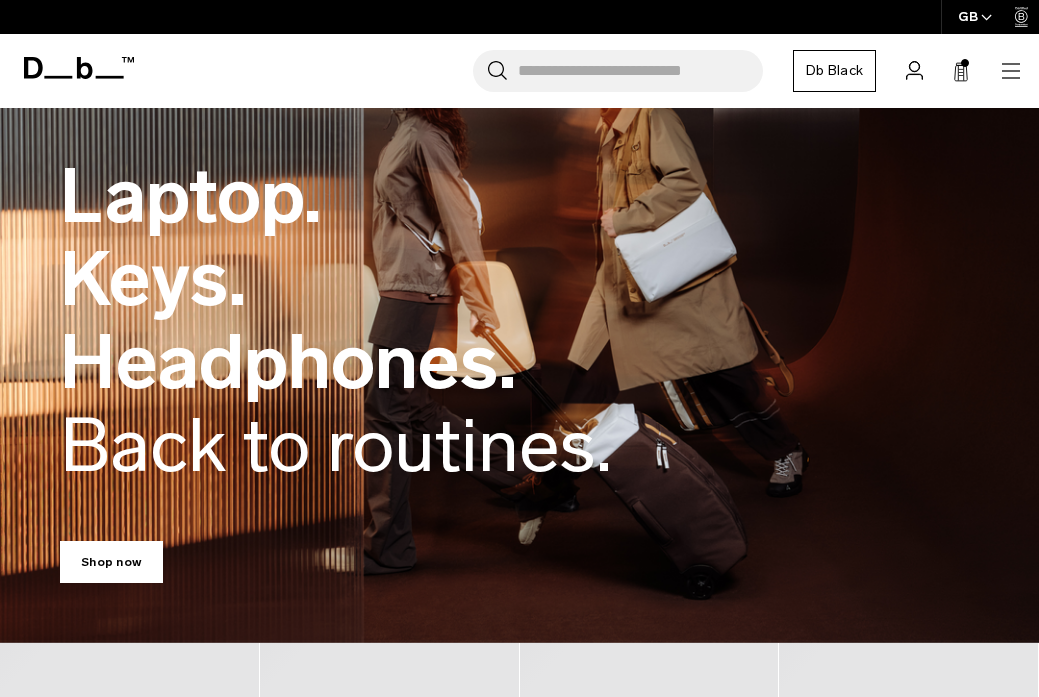 scroll, scrollTop: 0, scrollLeft: 0, axis: both 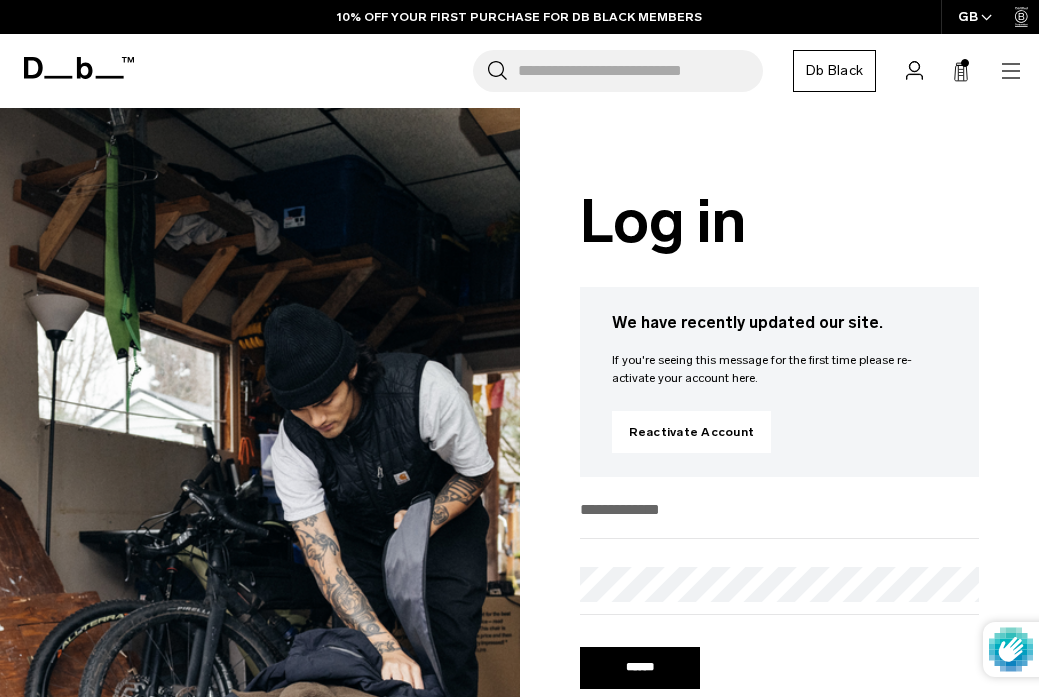 type on "**********" 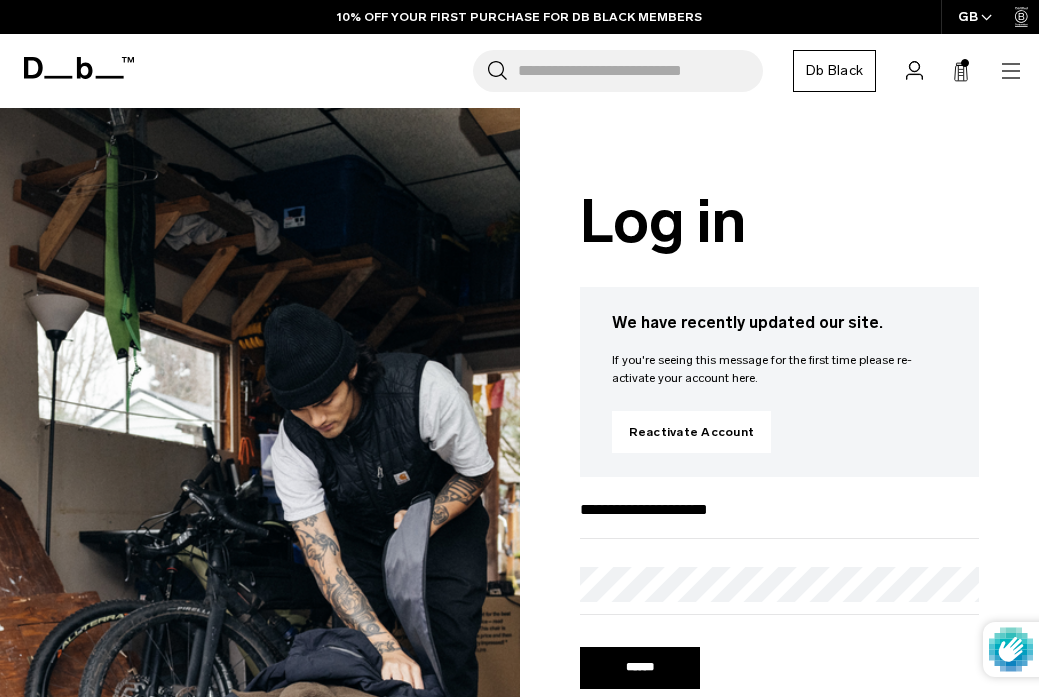 click on "******" at bounding box center (640, 668) 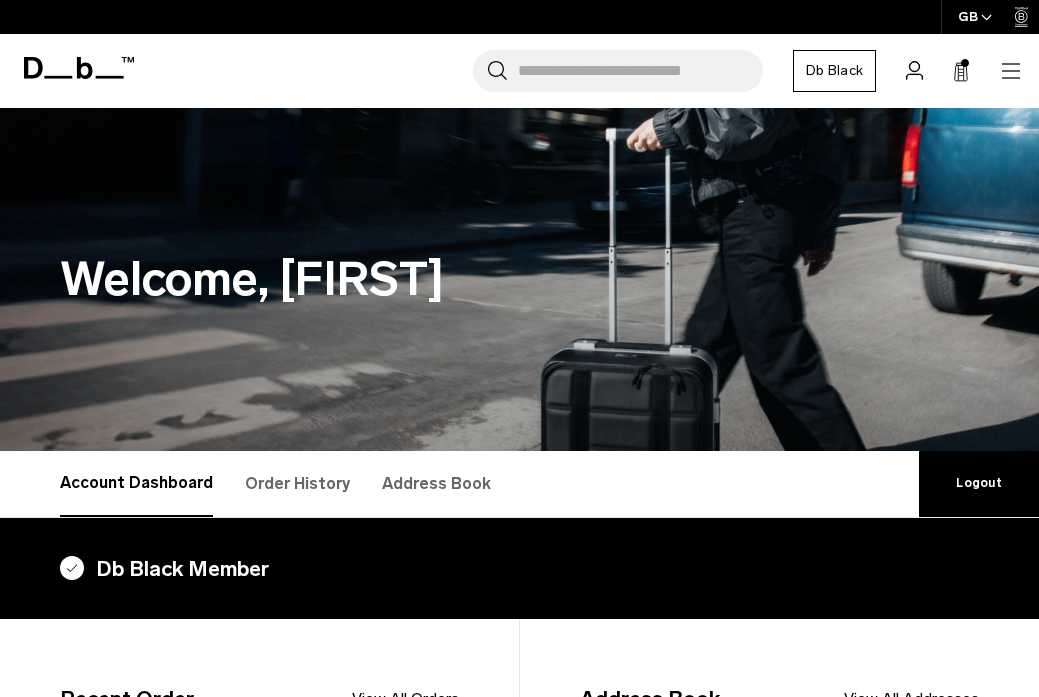 scroll, scrollTop: 0, scrollLeft: 0, axis: both 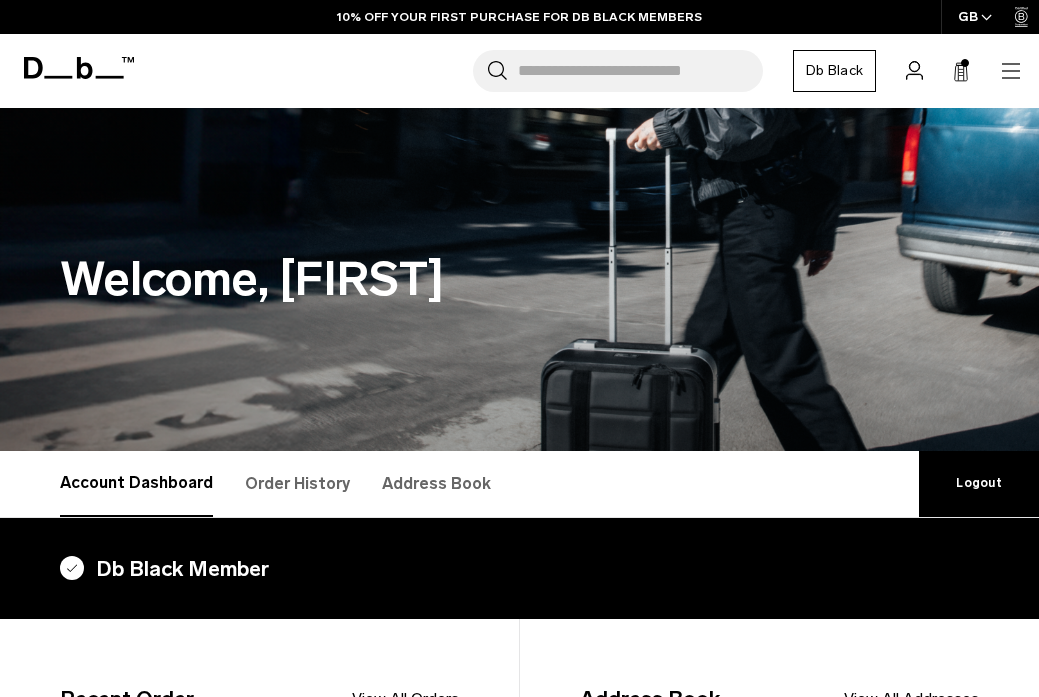 click 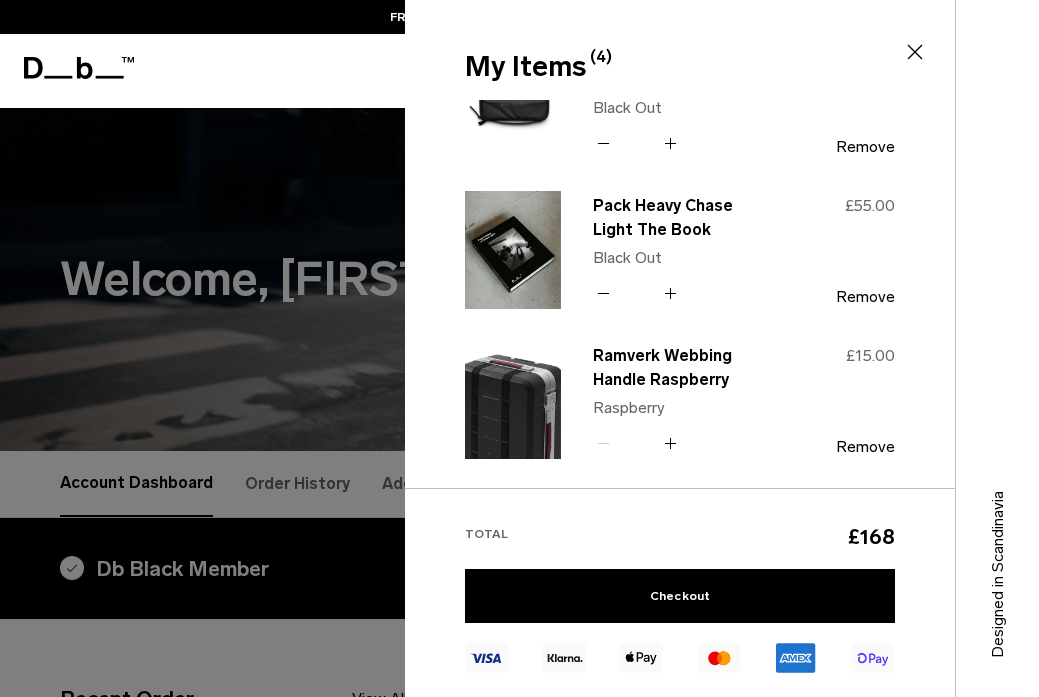 scroll, scrollTop: 187, scrollLeft: 0, axis: vertical 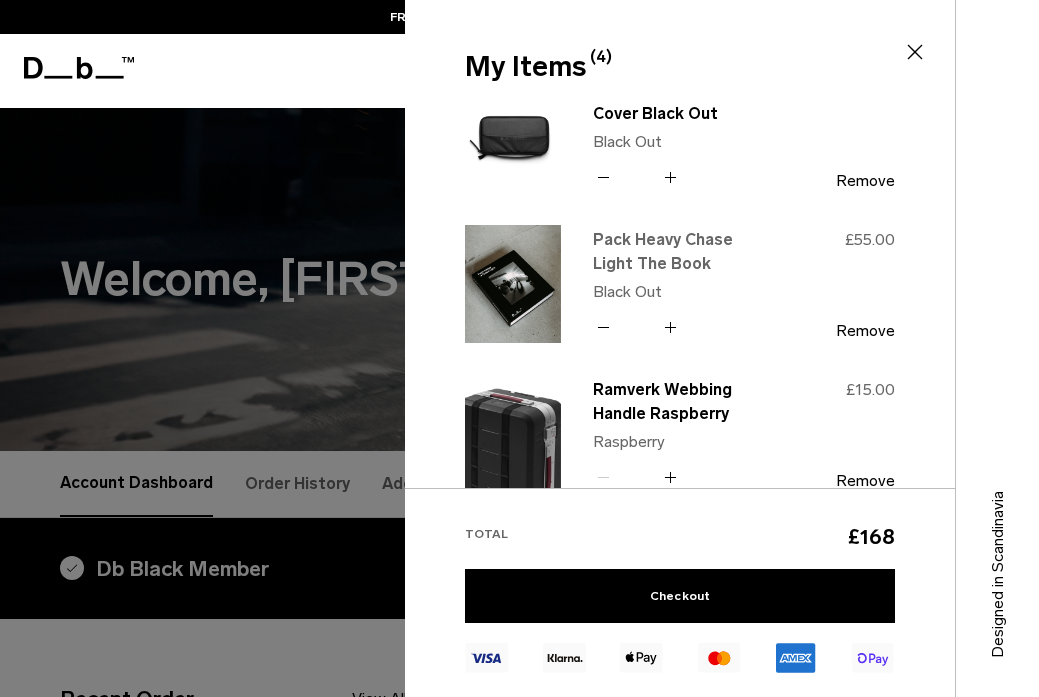 click on "Pack Heavy Chase Light The Book" at bounding box center [681, 252] 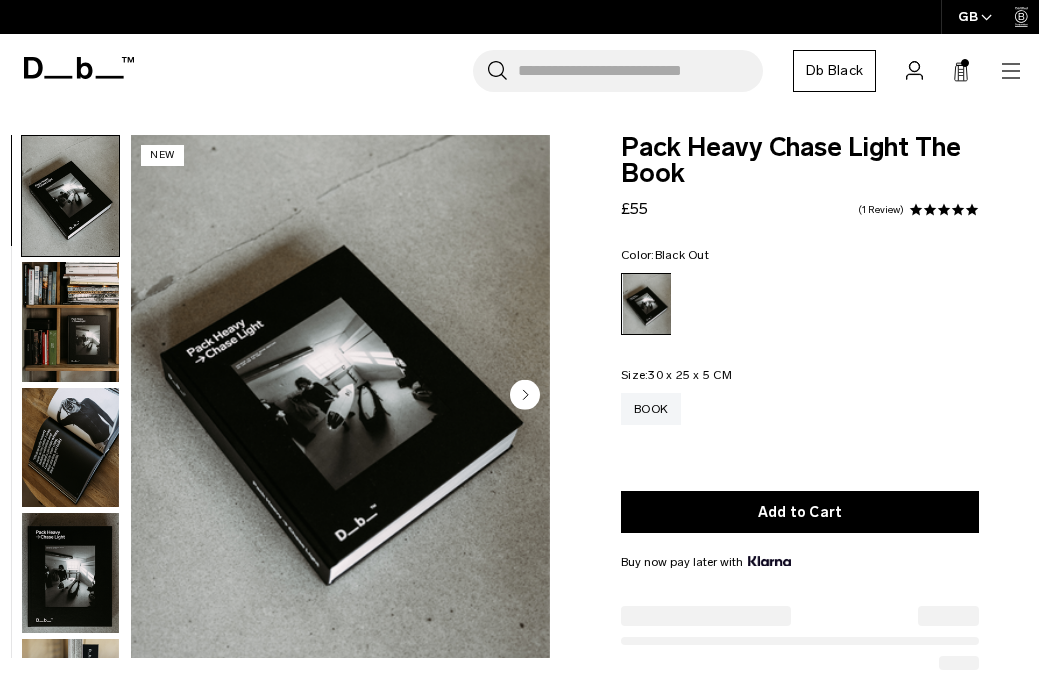 scroll, scrollTop: 0, scrollLeft: 0, axis: both 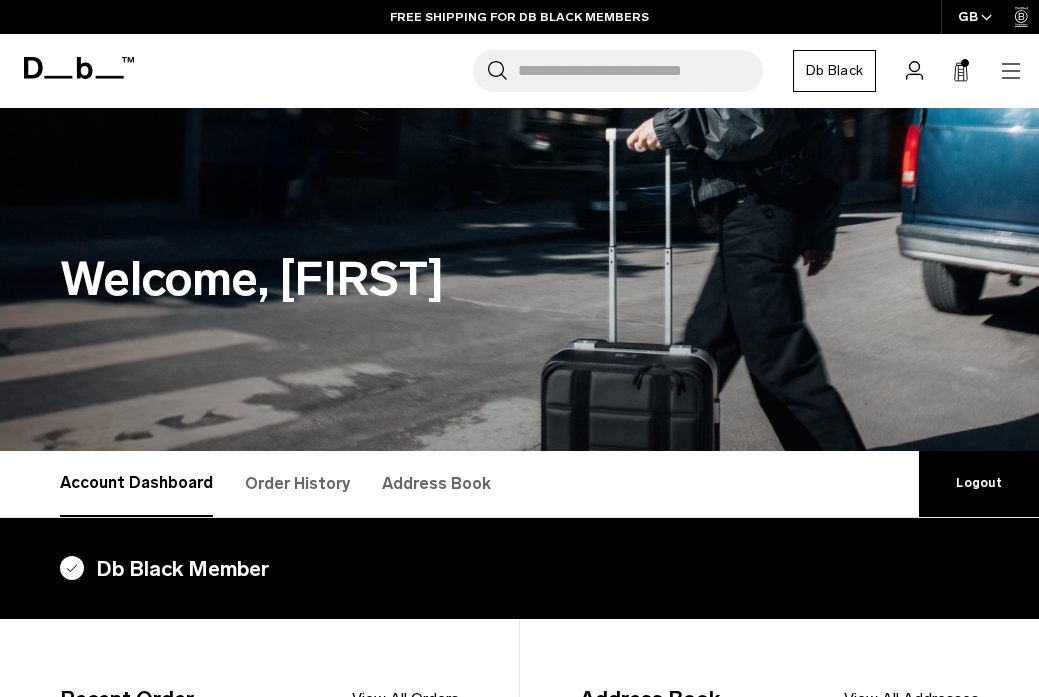 click 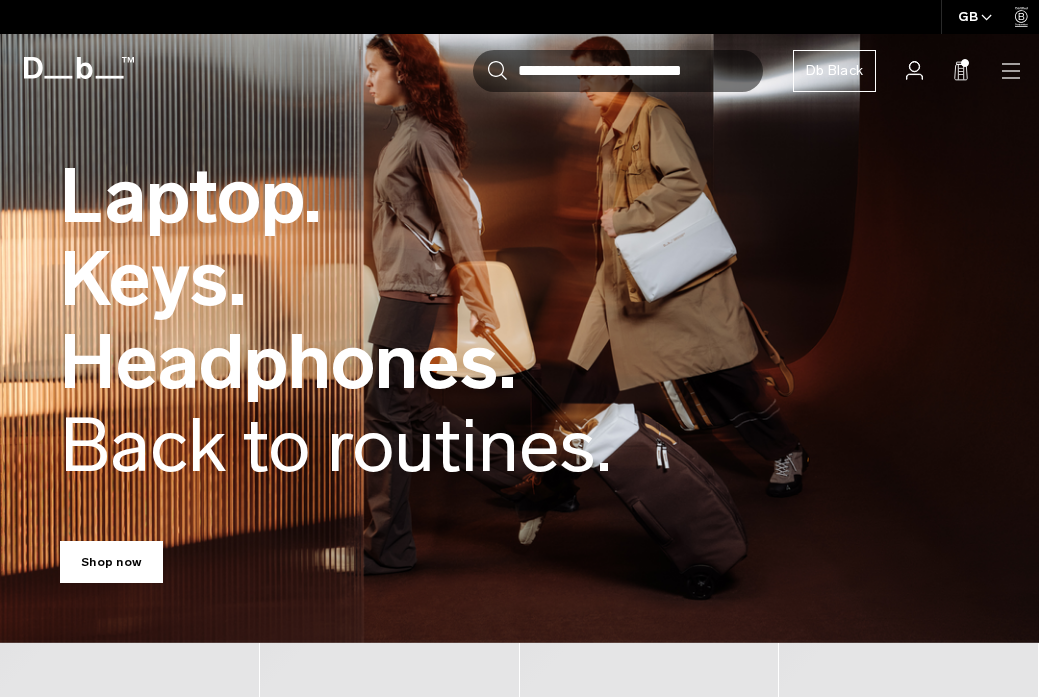 scroll, scrollTop: 0, scrollLeft: 0, axis: both 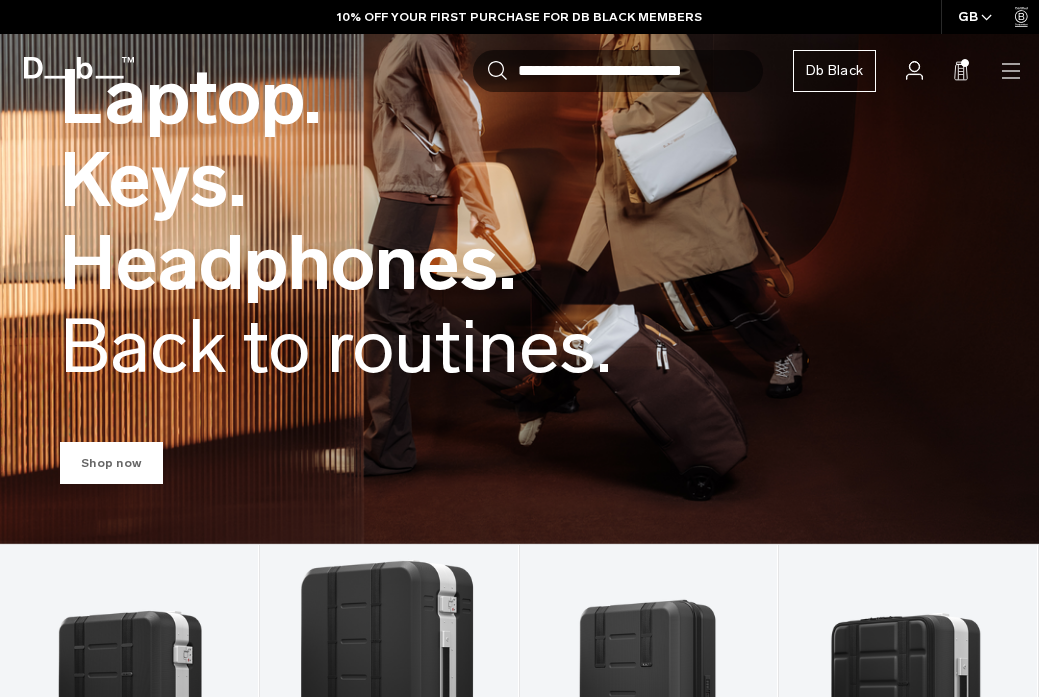 click on "Shop now" at bounding box center [111, 463] 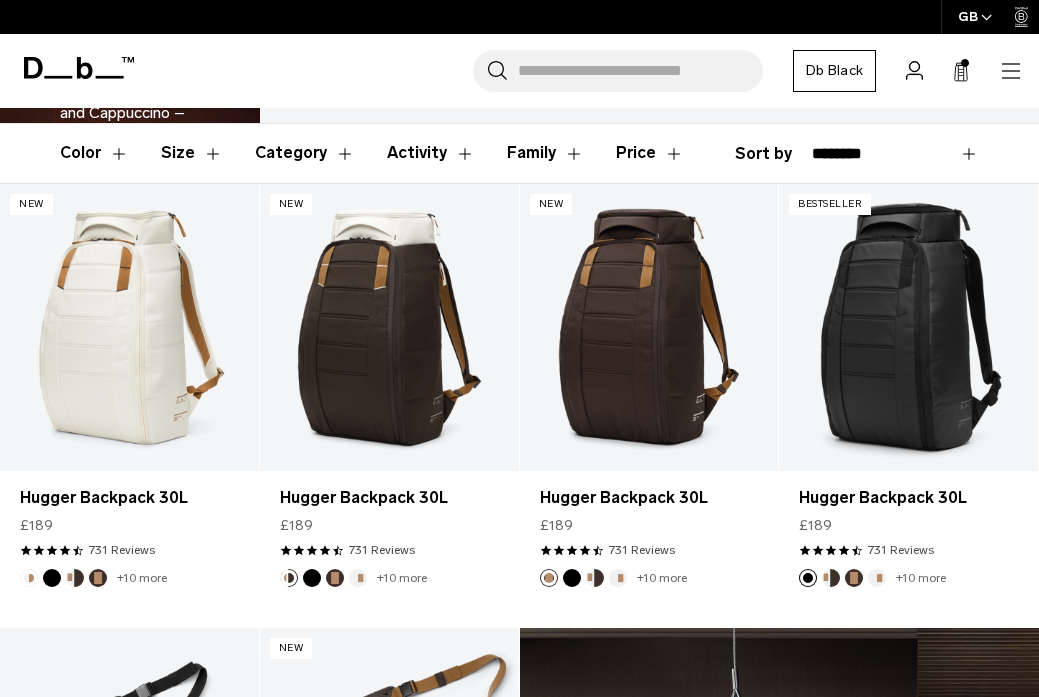 scroll, scrollTop: 244, scrollLeft: 0, axis: vertical 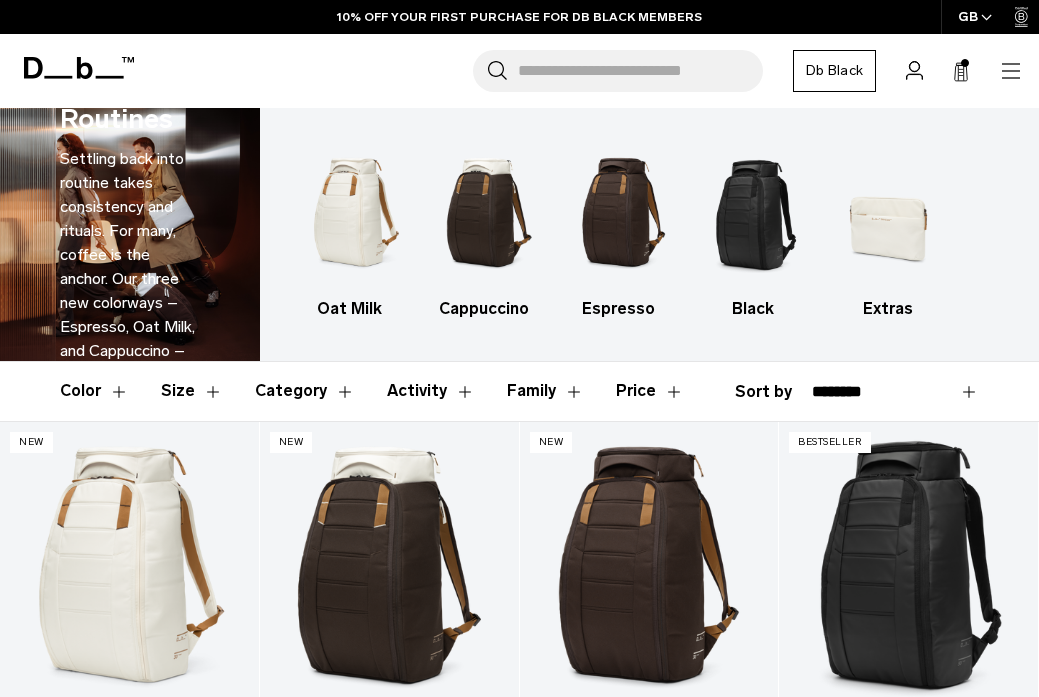 click on "Size" at bounding box center (192, 391) 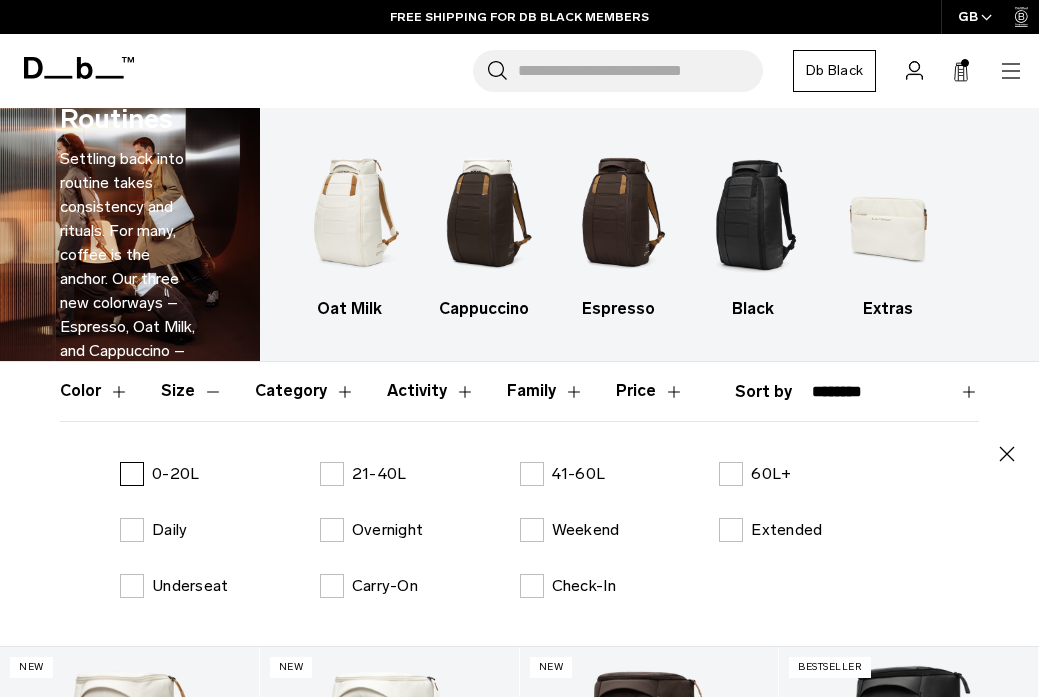 click on "0-20L" at bounding box center (159, 474) 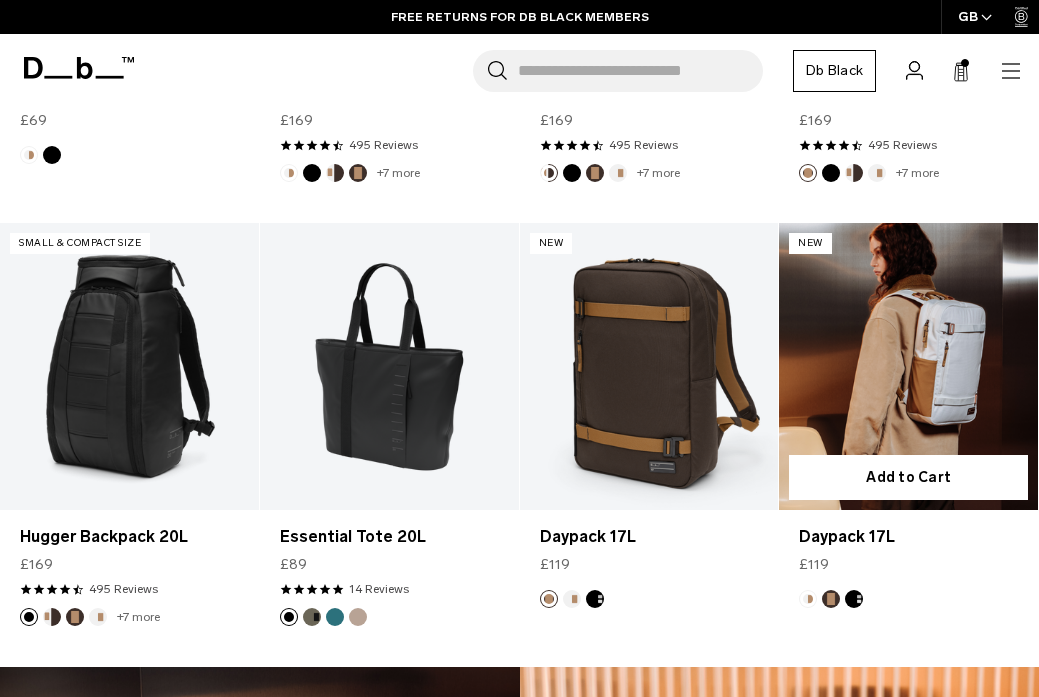scroll, scrollTop: 914, scrollLeft: 0, axis: vertical 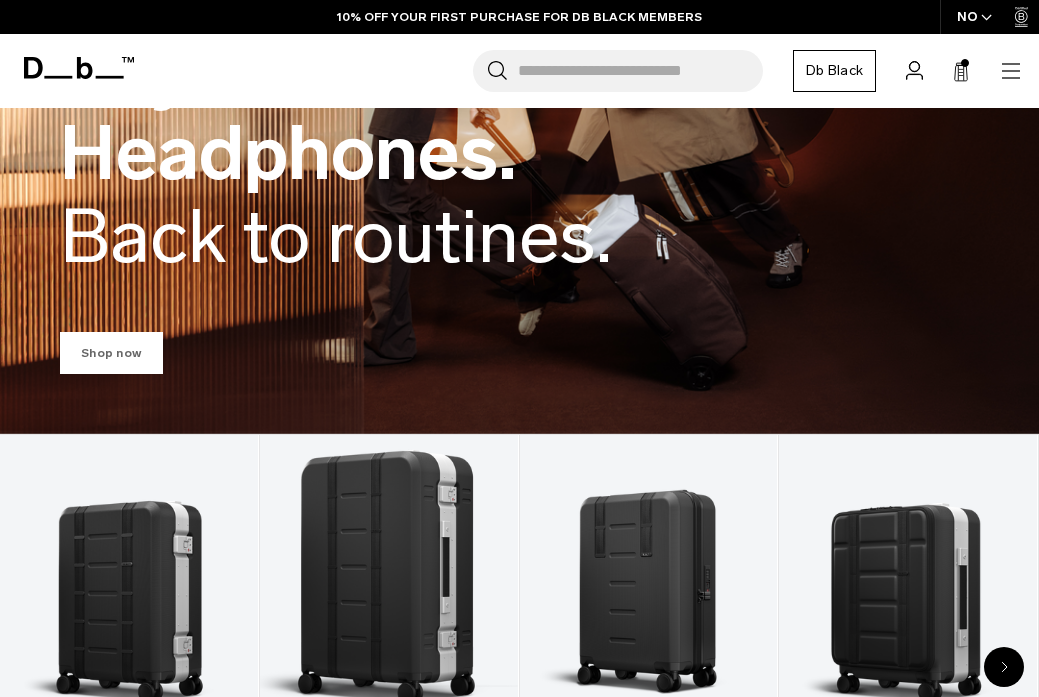 click on "Shop now" at bounding box center (111, 353) 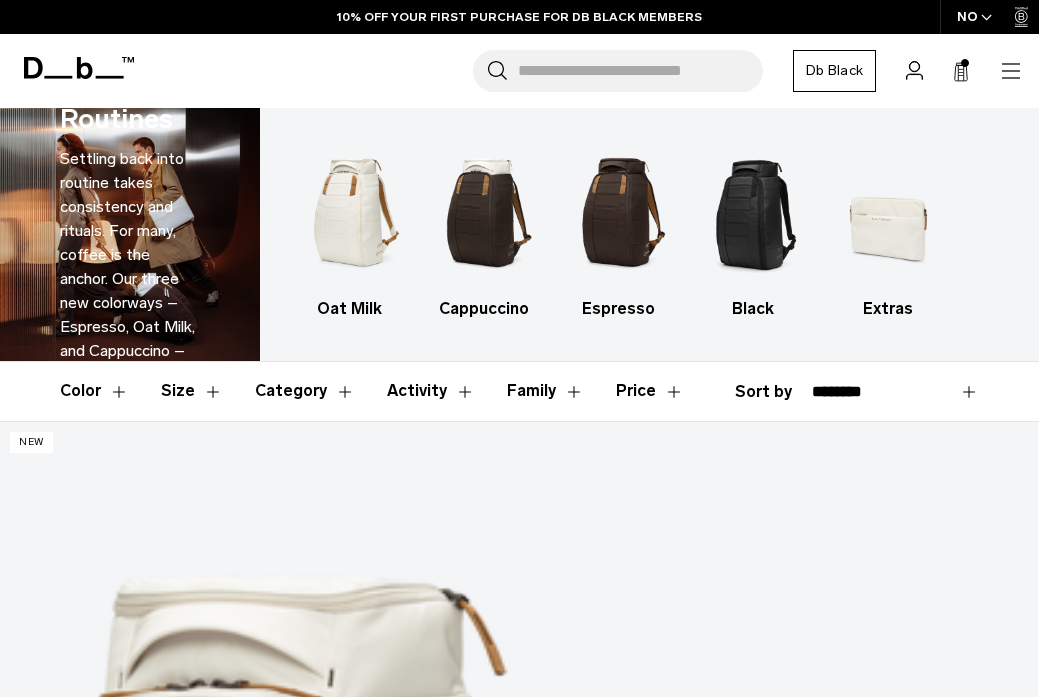 scroll, scrollTop: 0, scrollLeft: 0, axis: both 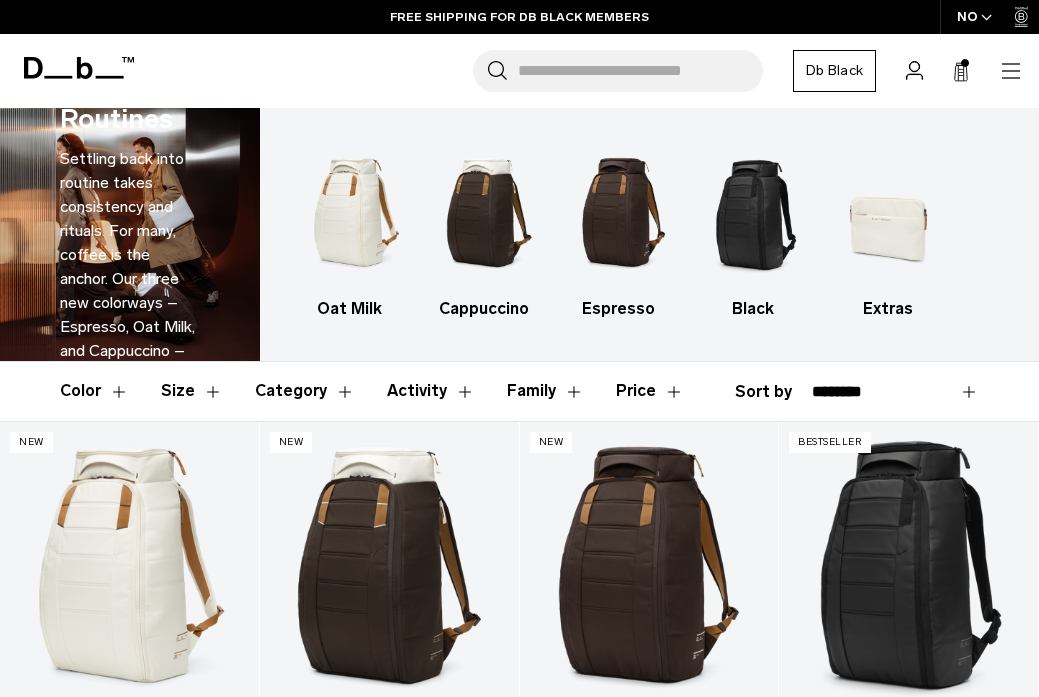 click on "NO" at bounding box center (975, 17) 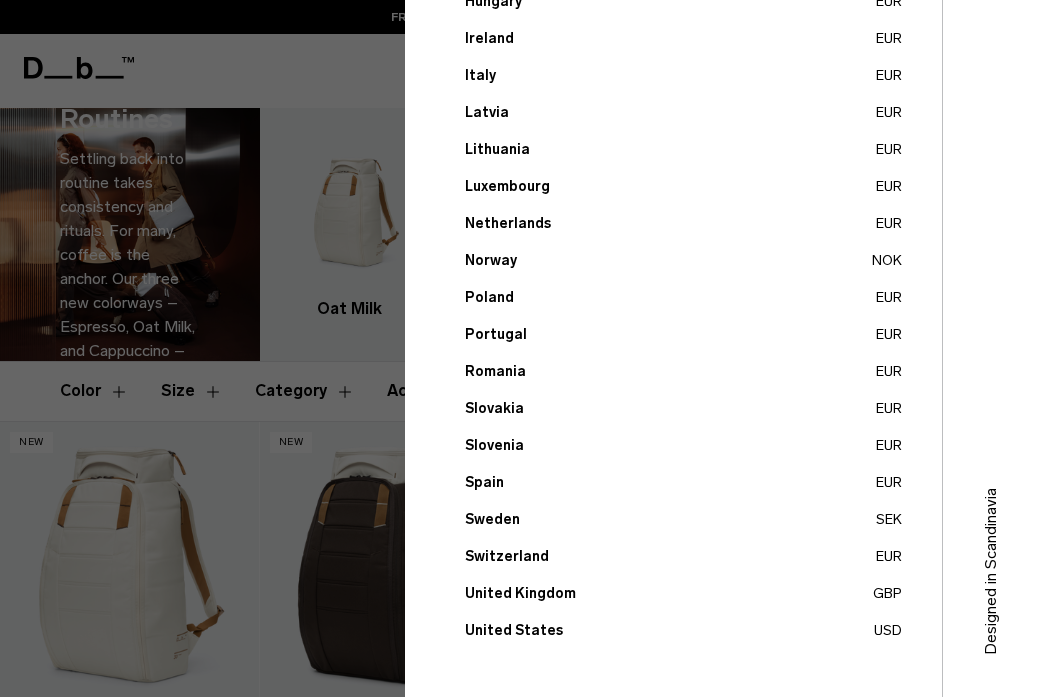 scroll, scrollTop: 778, scrollLeft: 0, axis: vertical 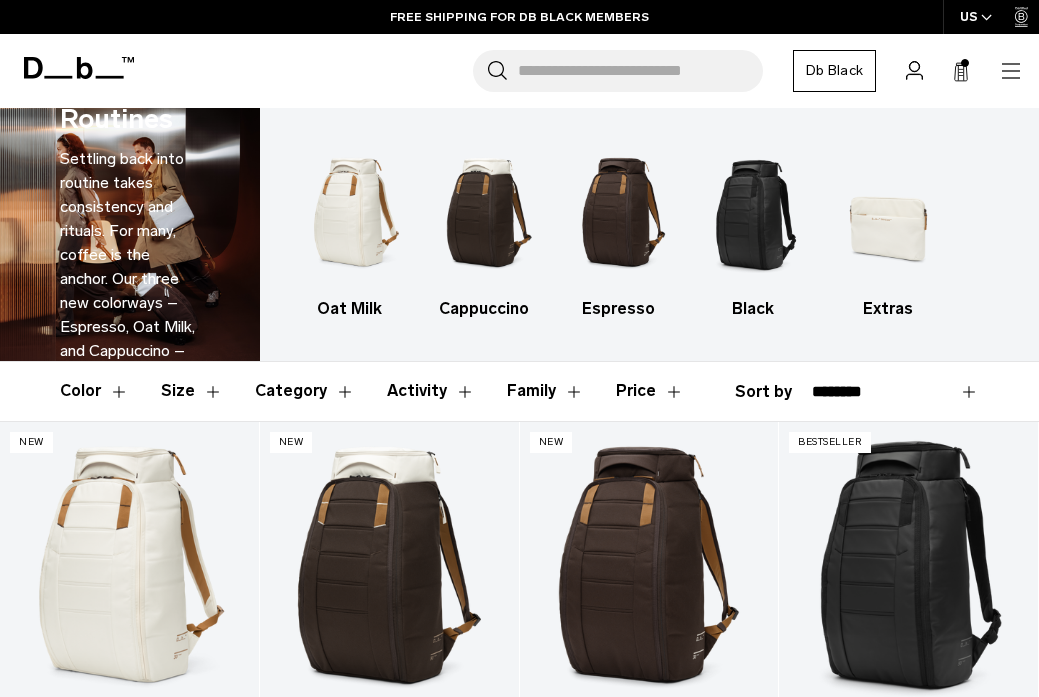 click on "Category" at bounding box center [305, 391] 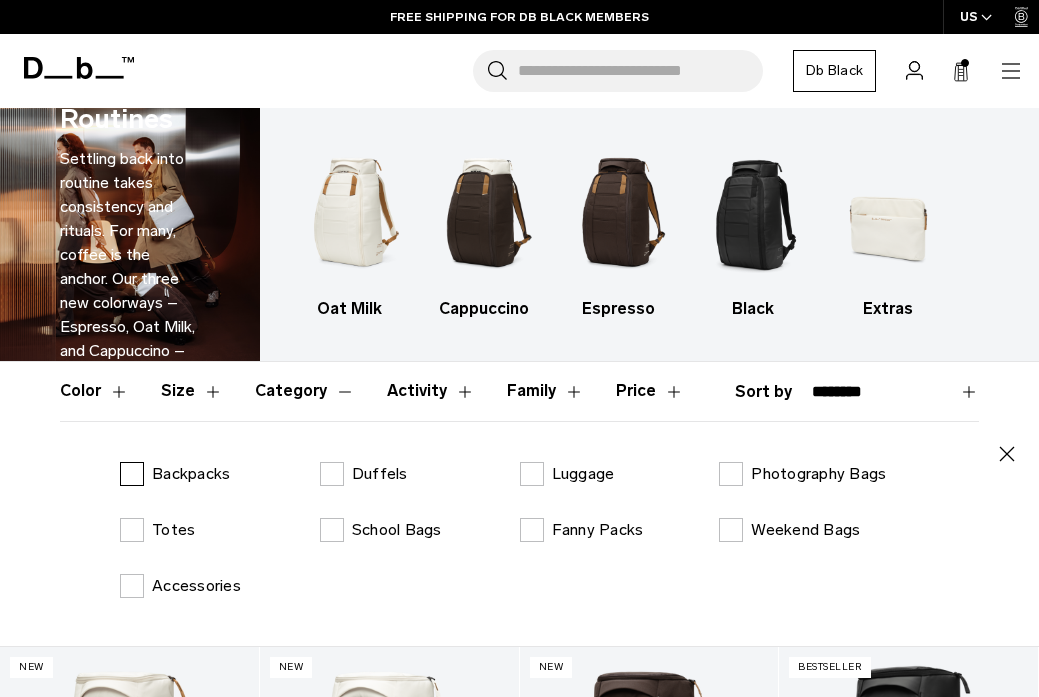 click on "Backpacks" at bounding box center [191, 474] 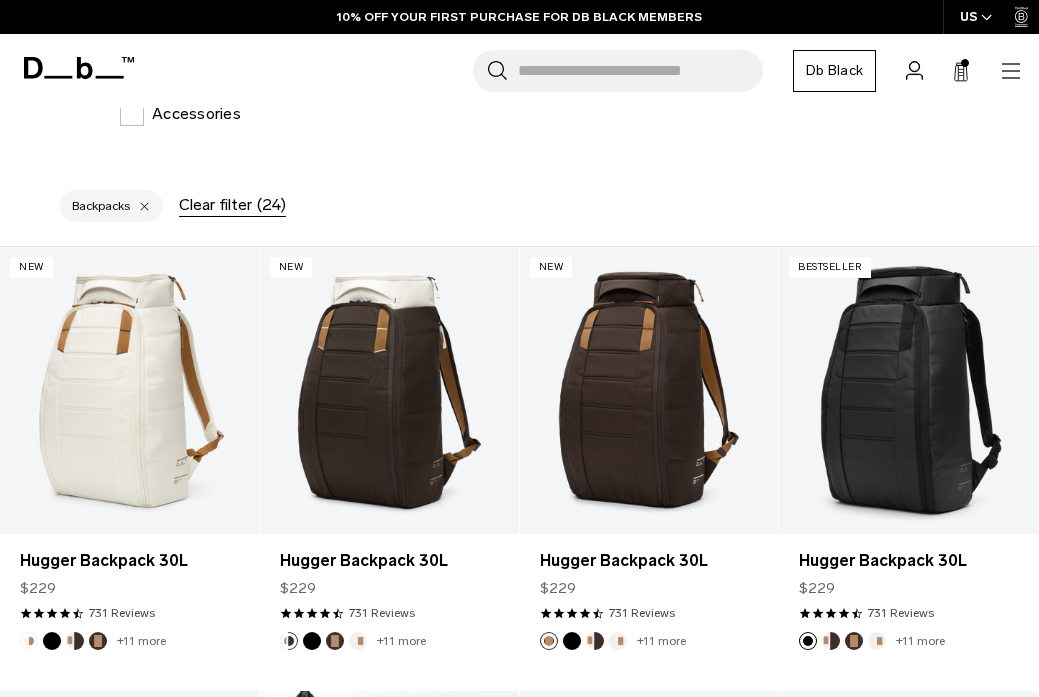 scroll, scrollTop: 435, scrollLeft: 0, axis: vertical 